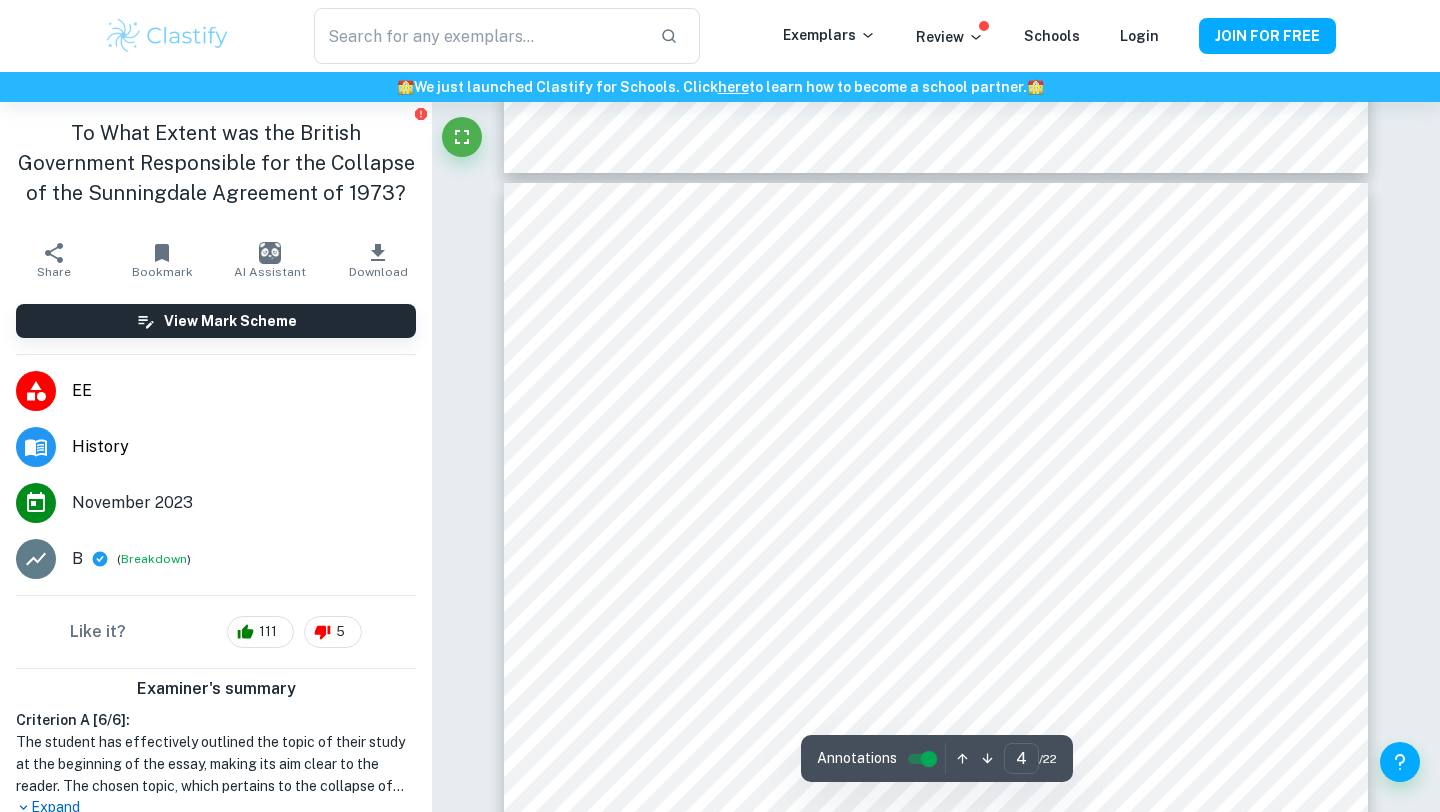 scroll, scrollTop: 4334, scrollLeft: 0, axis: vertical 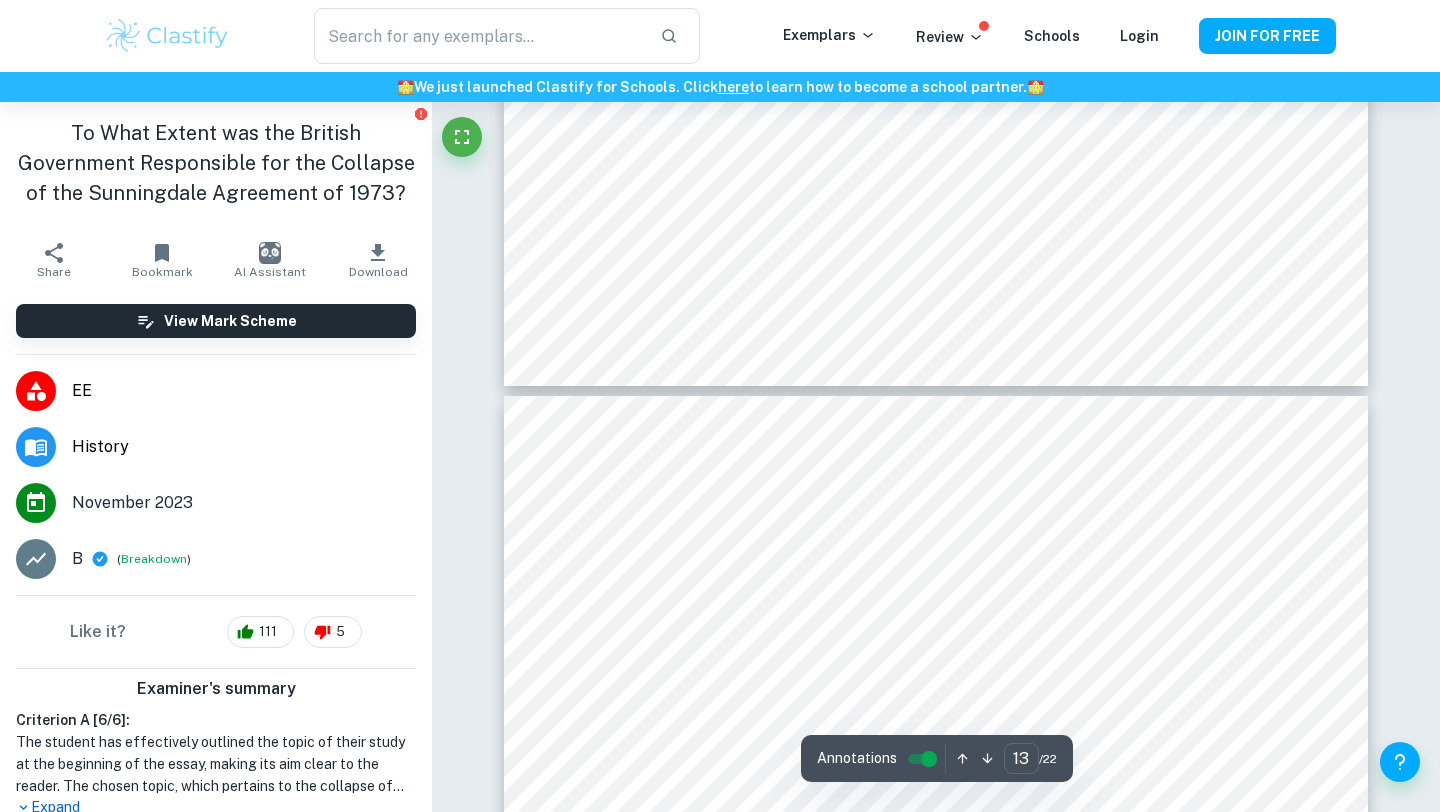 type on "12" 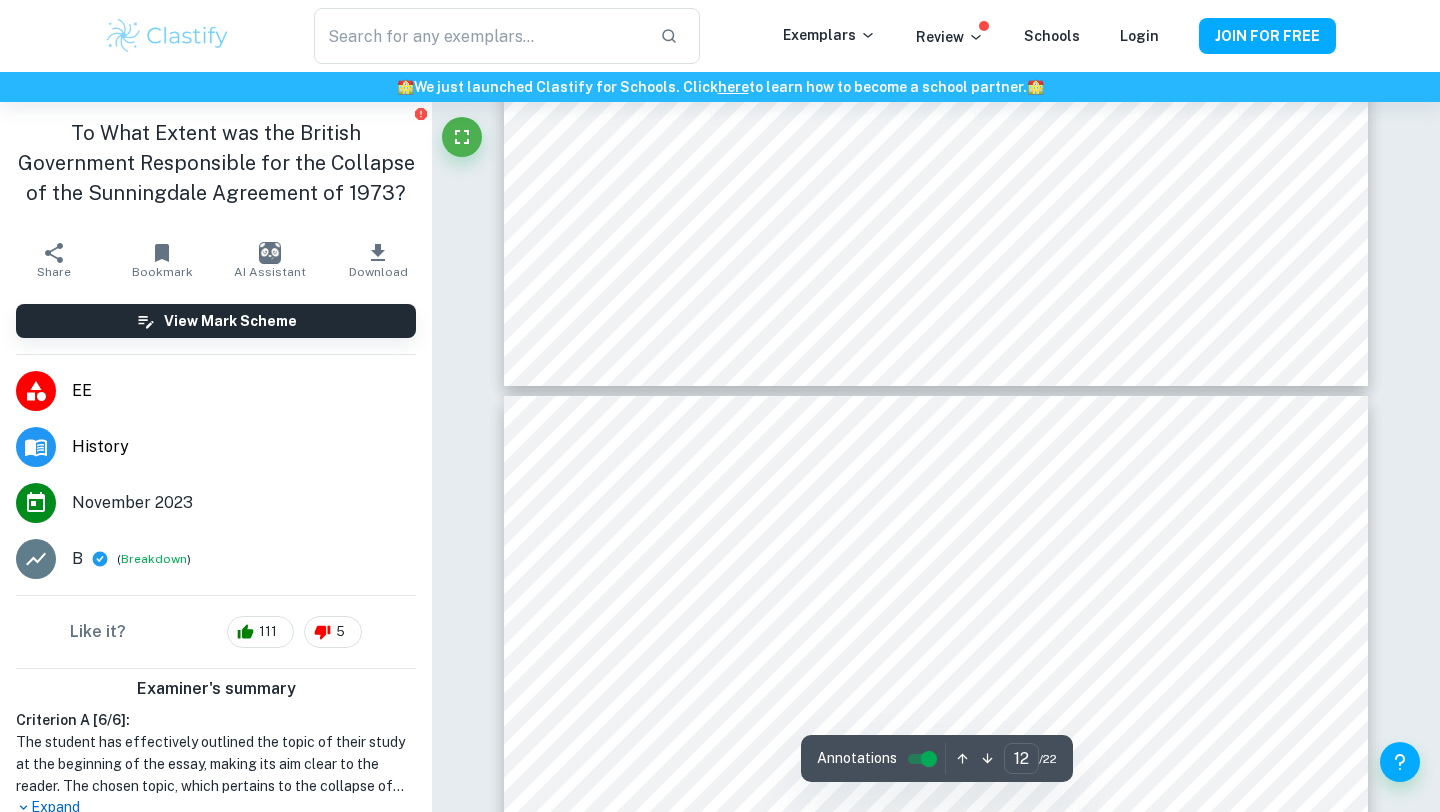 scroll, scrollTop: 13388, scrollLeft: 0, axis: vertical 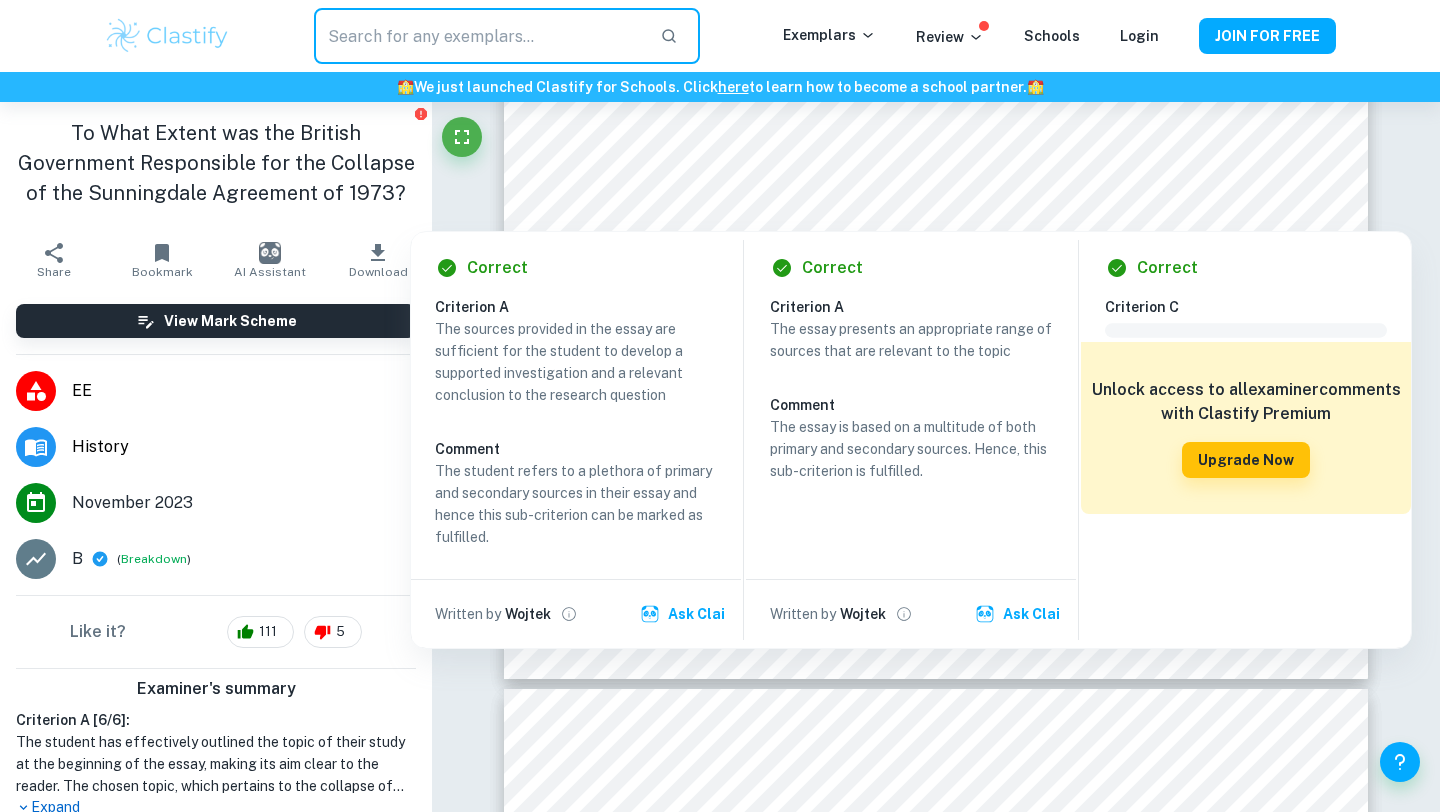 click at bounding box center [479, 36] 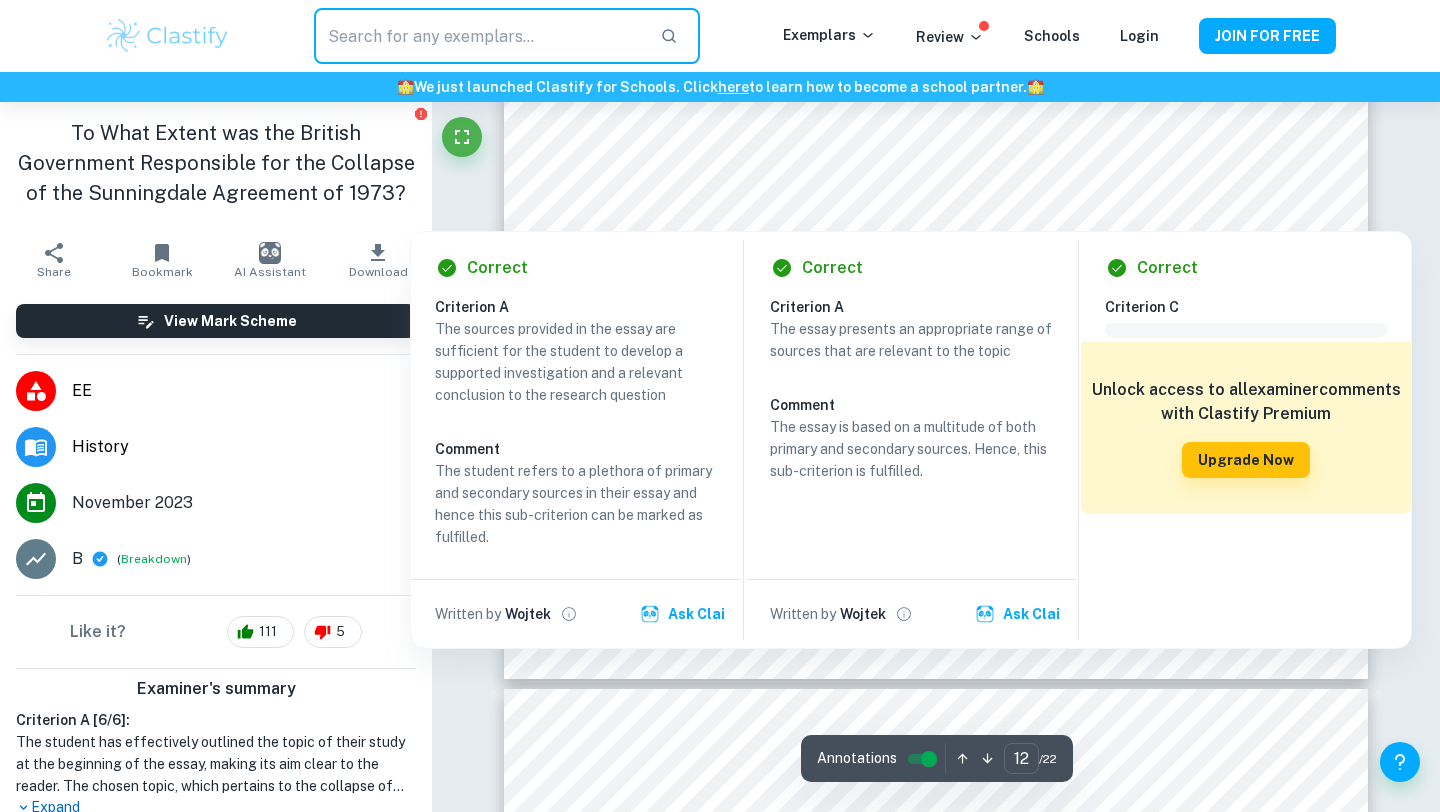 click on "​ Exemplars Review Schools Login JOIN FOR FREE" at bounding box center [720, 36] 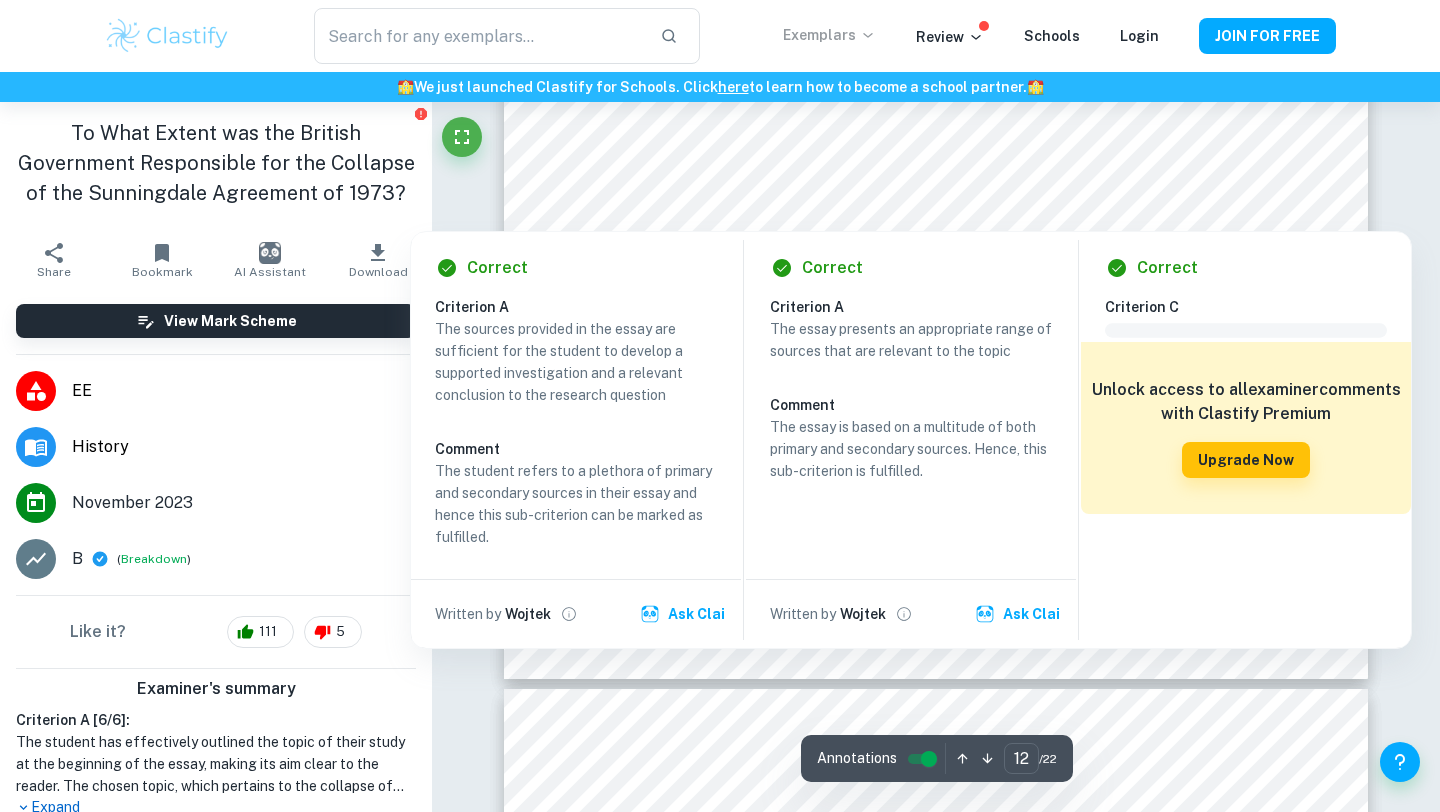 click on "Exemplars" at bounding box center (829, 35) 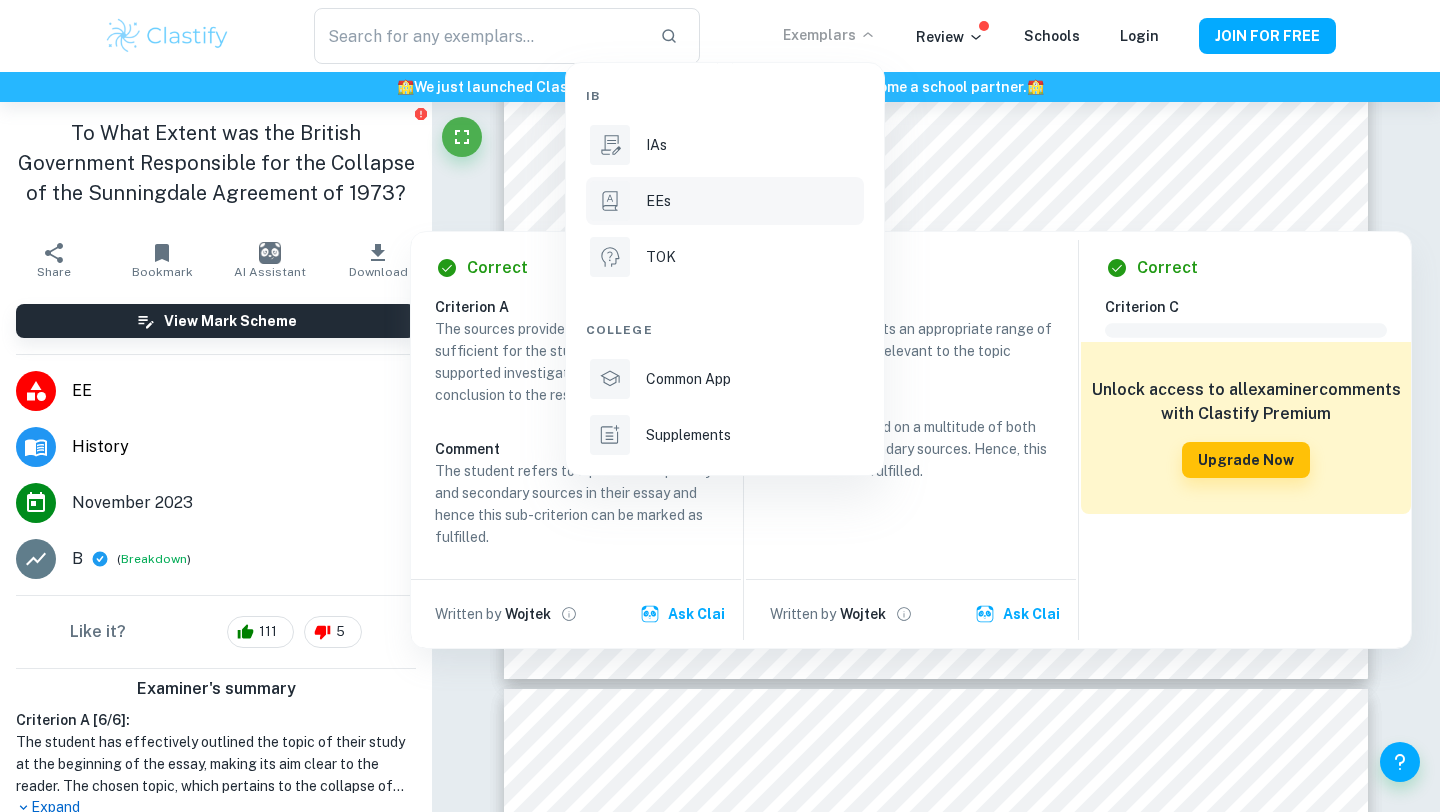 click on "EEs" at bounding box center [753, 201] 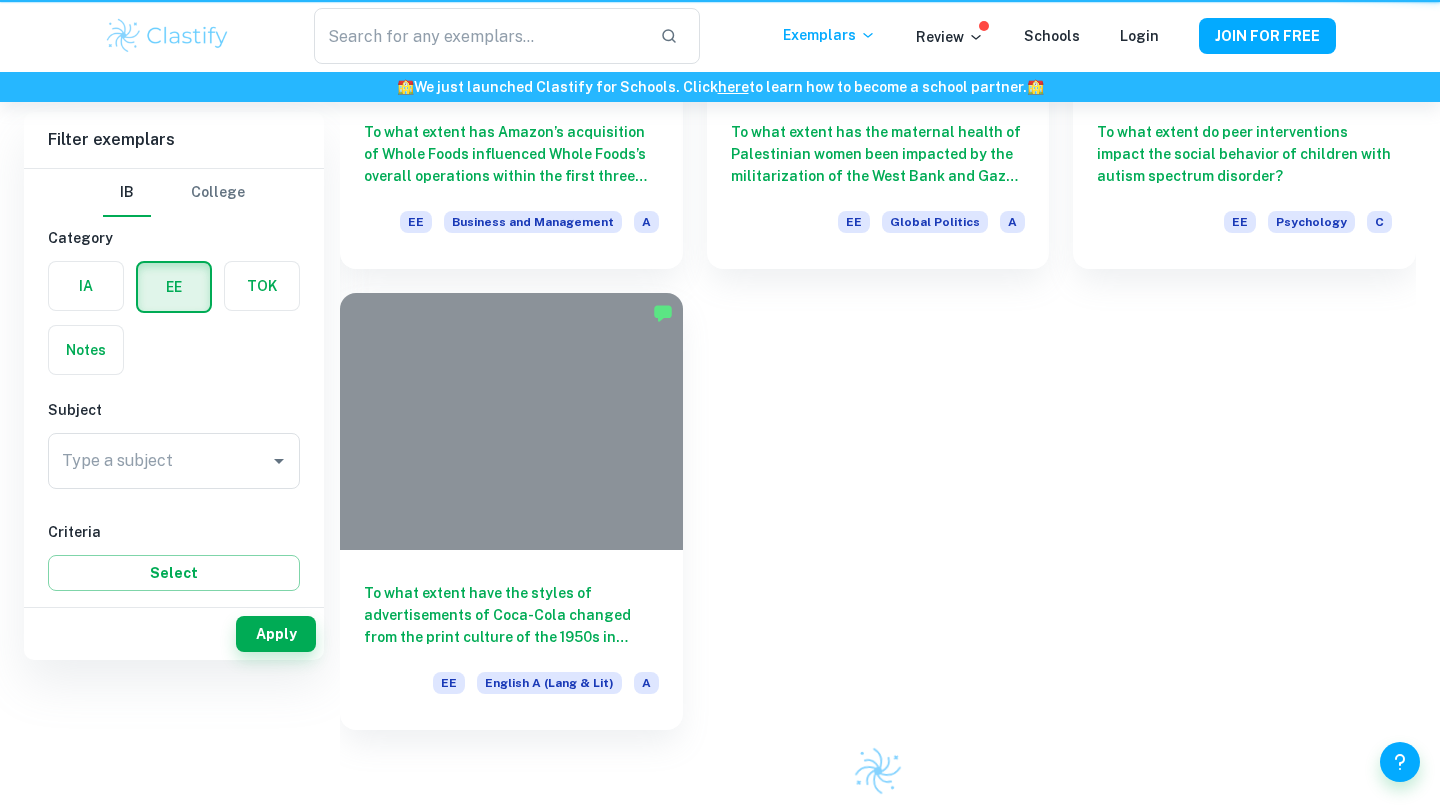 scroll, scrollTop: 0, scrollLeft: 0, axis: both 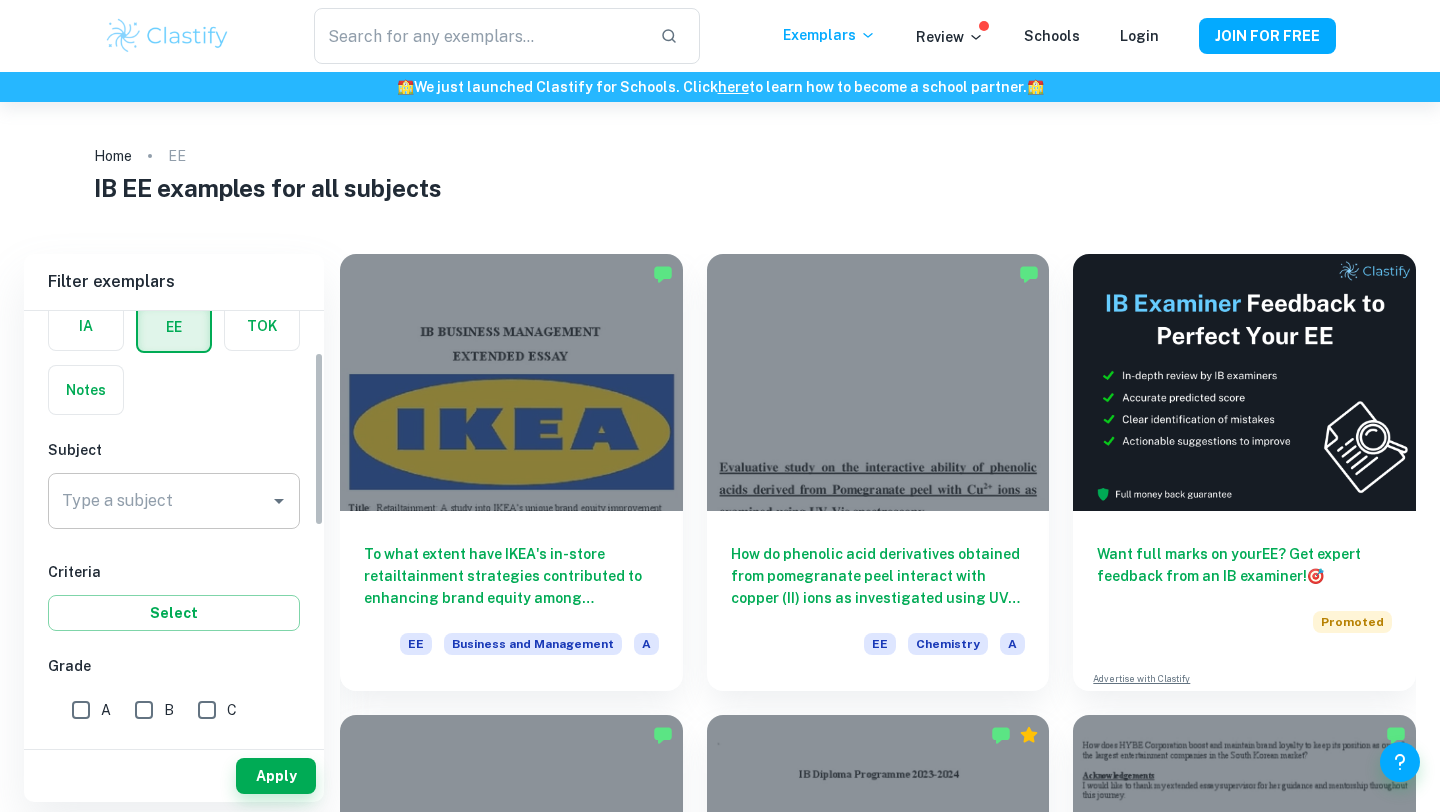 click on "Type a subject" at bounding box center [159, 501] 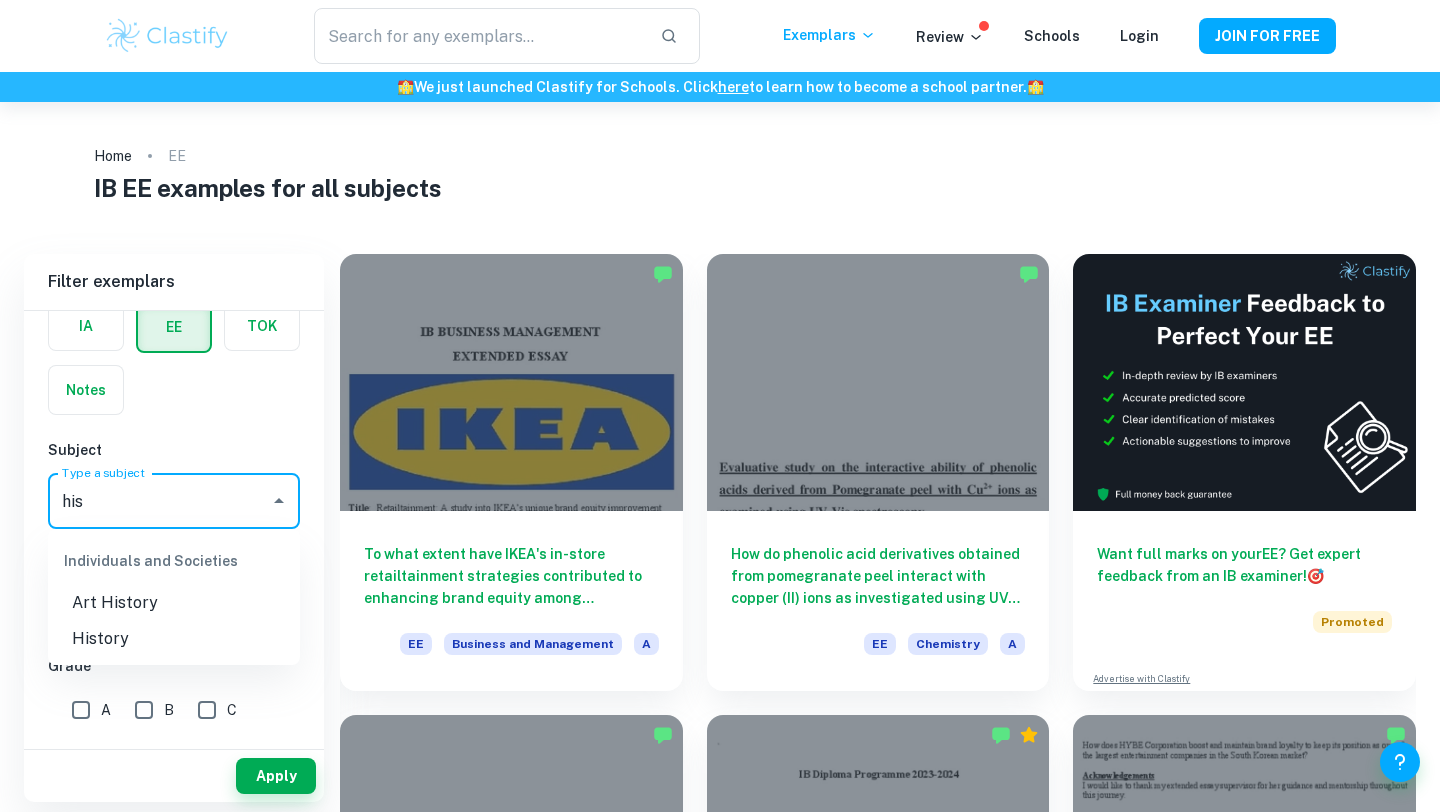click on "History" at bounding box center (174, 639) 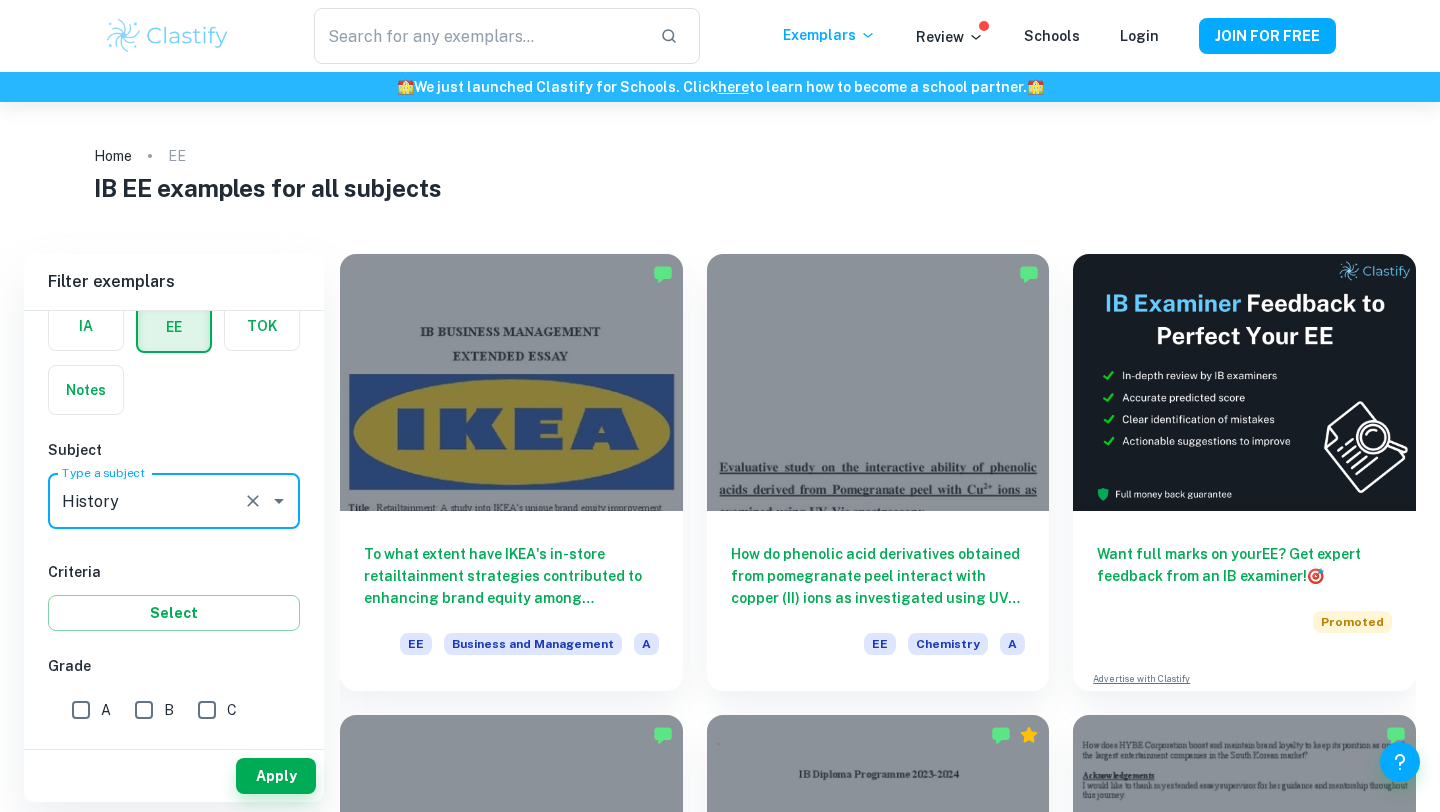 type on "History" 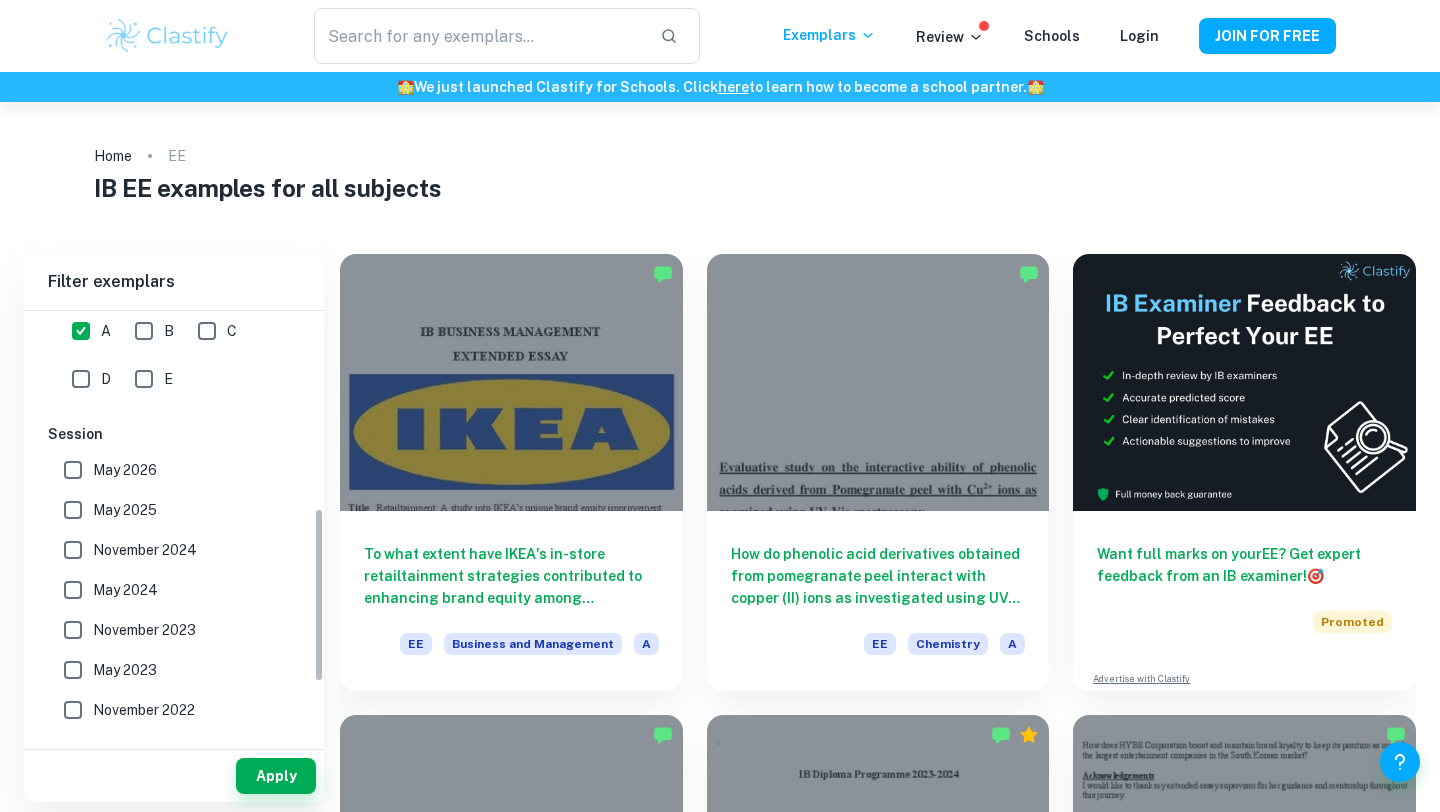 scroll, scrollTop: 485, scrollLeft: 0, axis: vertical 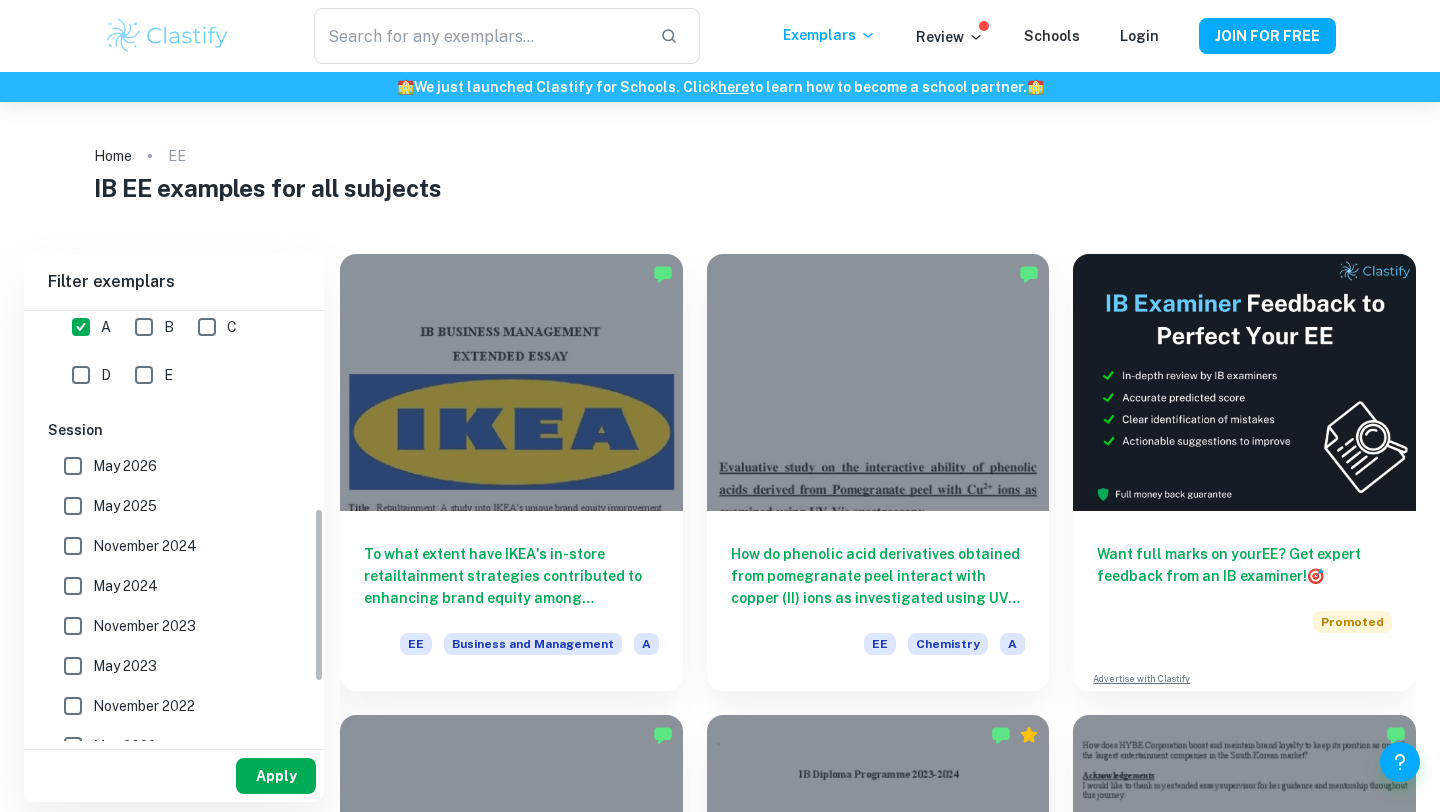 click on "Apply" at bounding box center (276, 776) 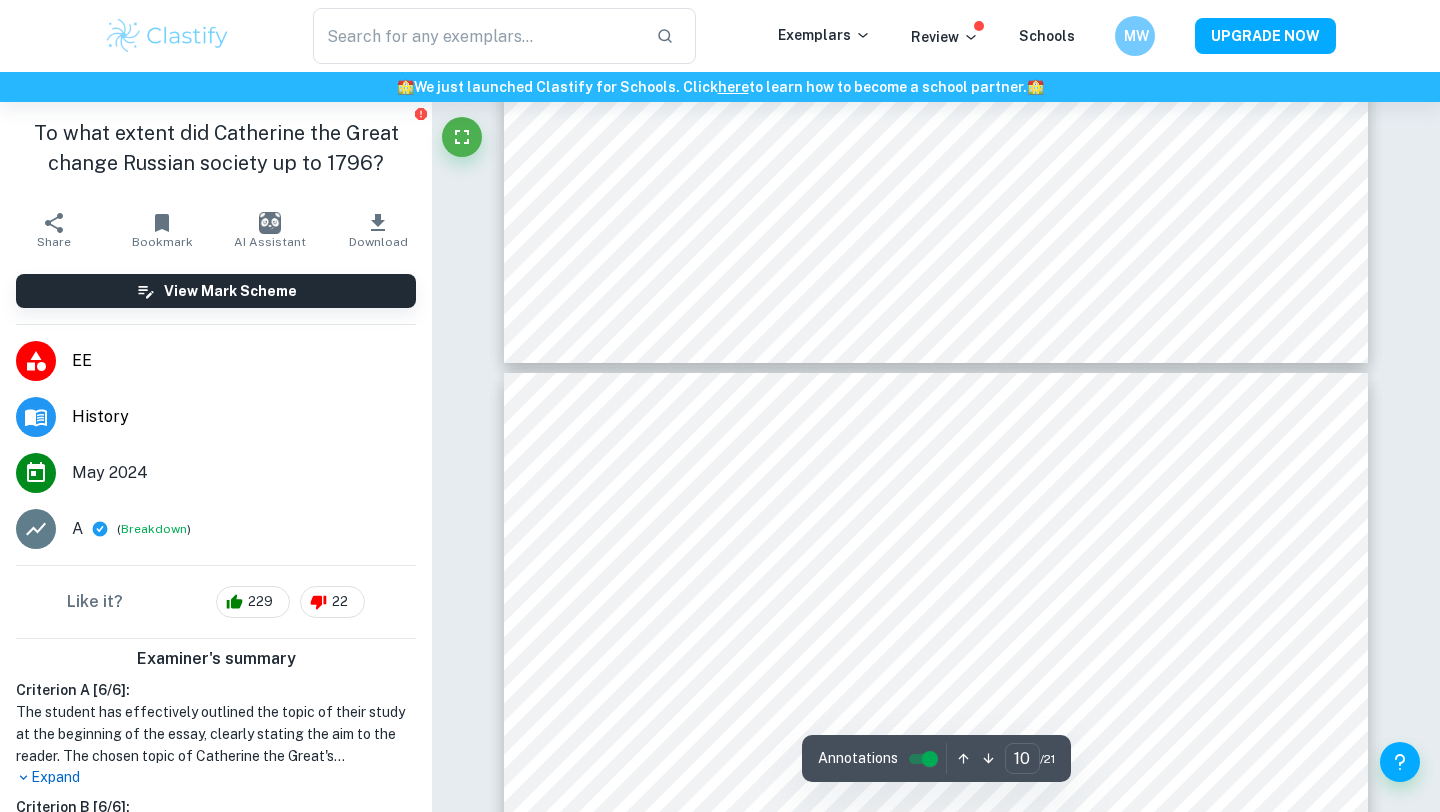 scroll, scrollTop: 11289, scrollLeft: 0, axis: vertical 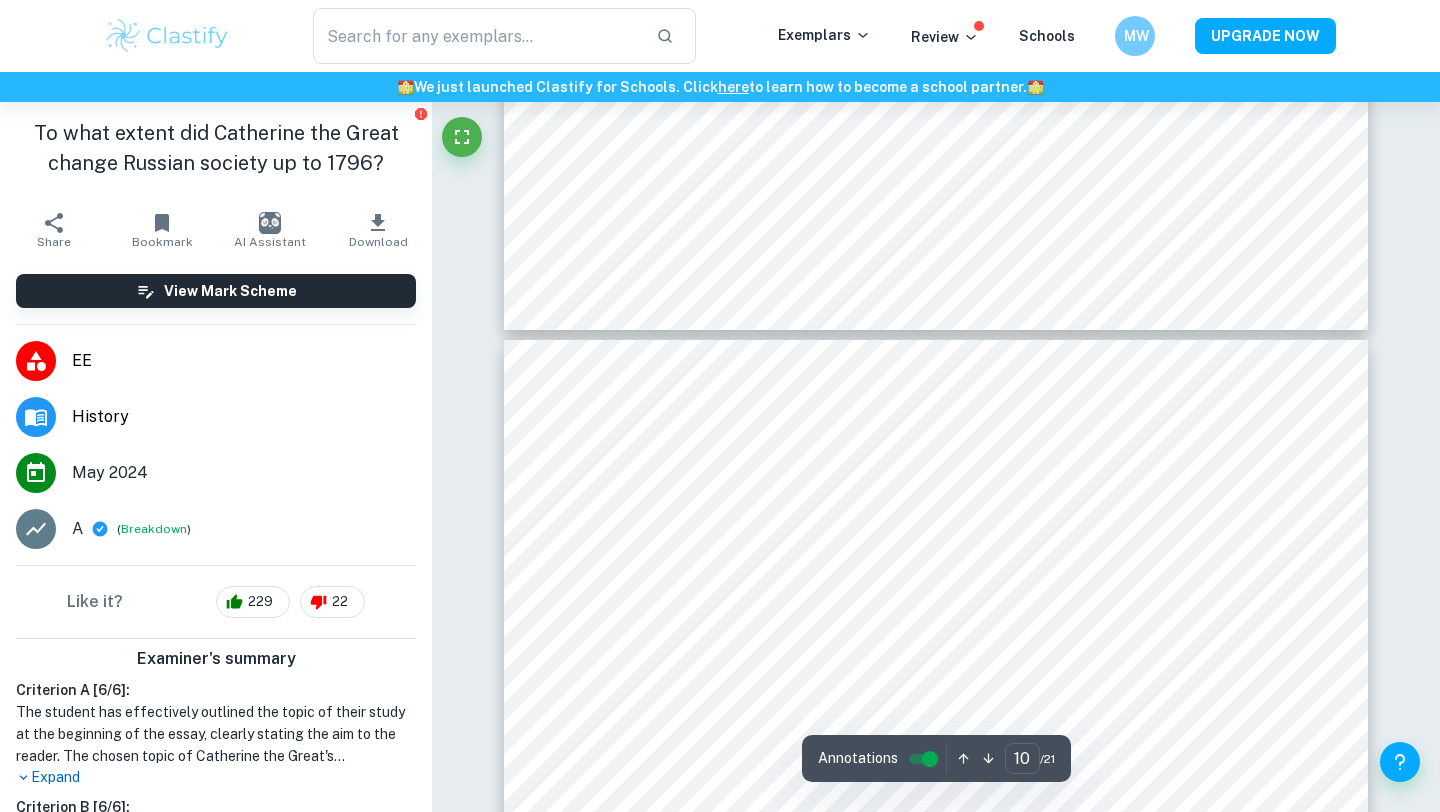 click at bounding box center (270, 223) 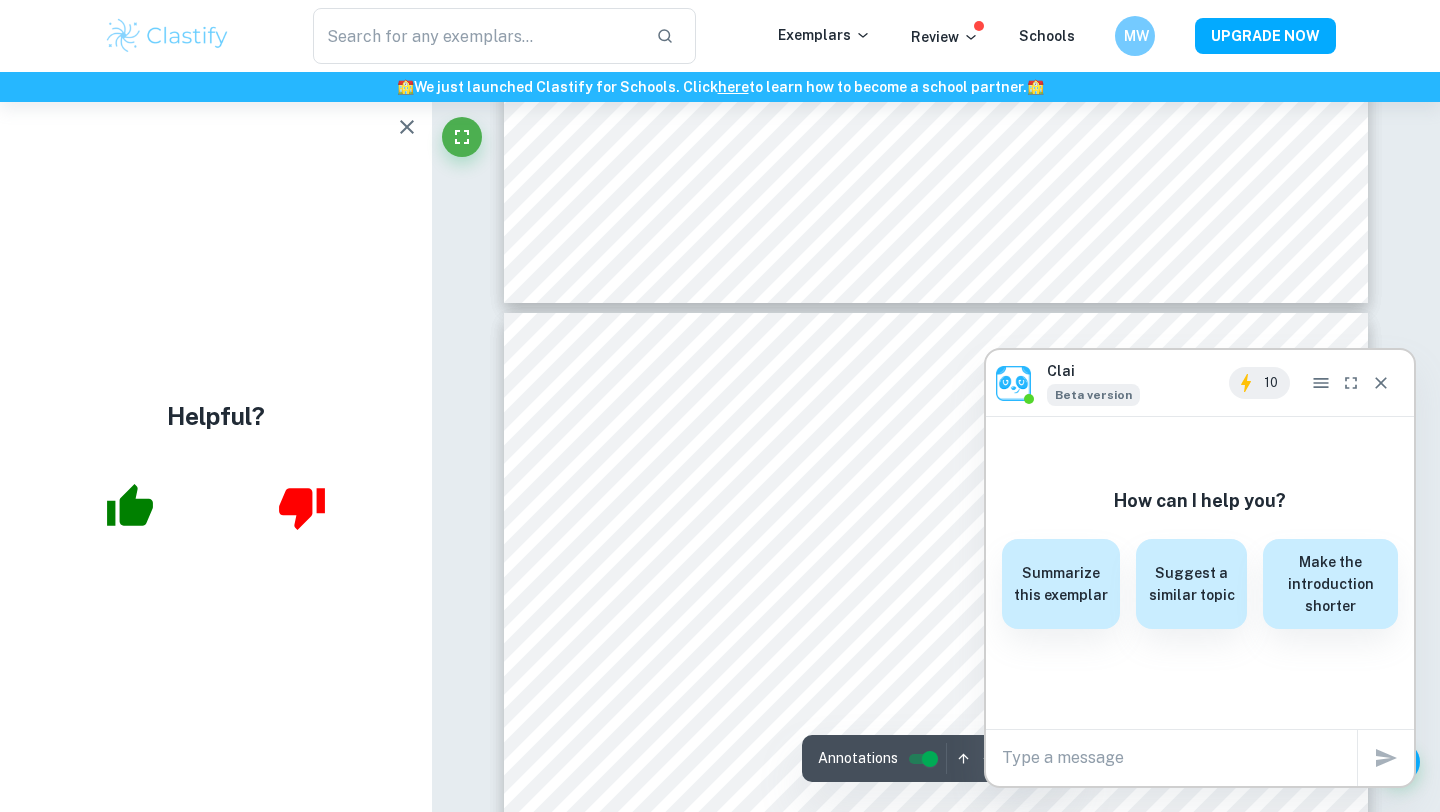 scroll, scrollTop: 11317, scrollLeft: 0, axis: vertical 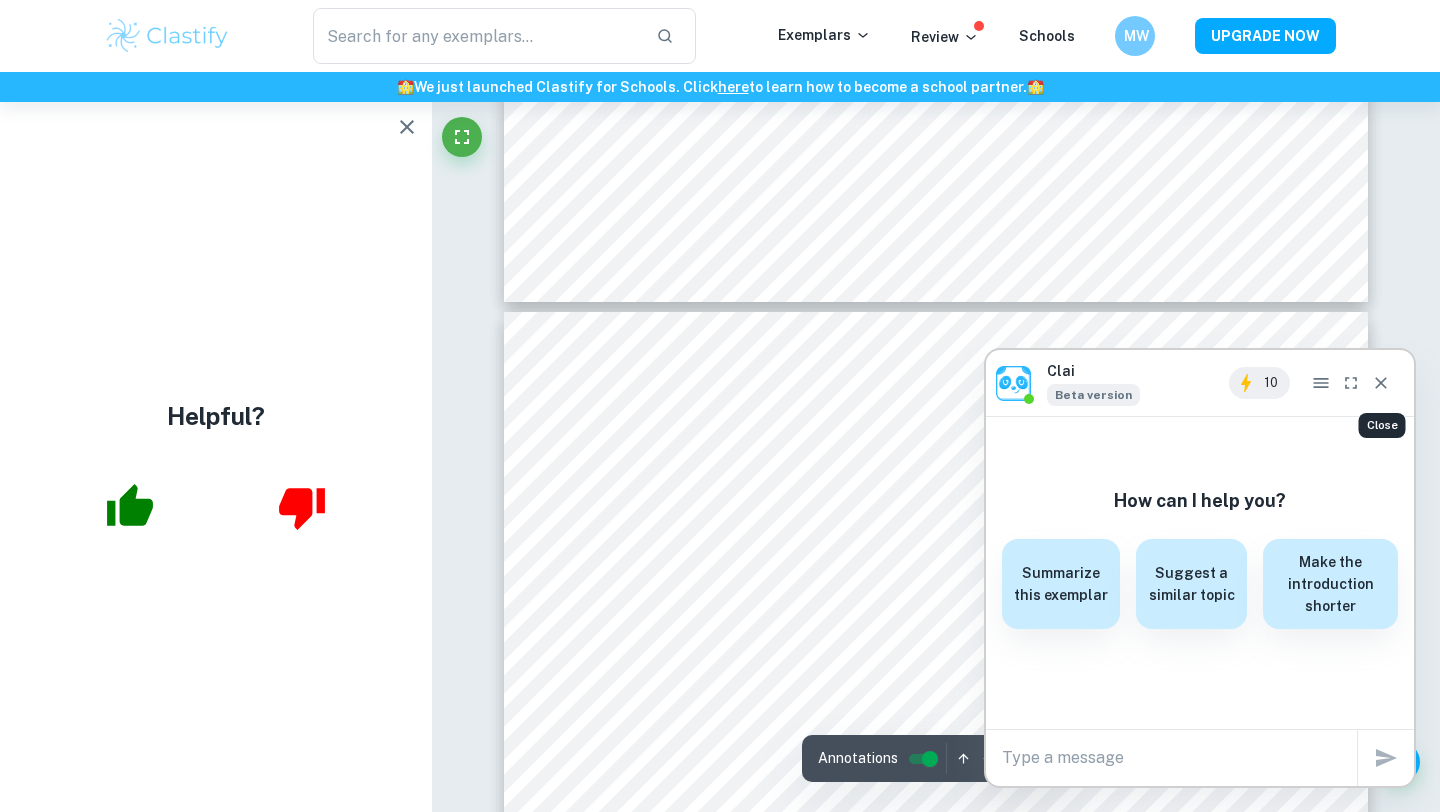 click 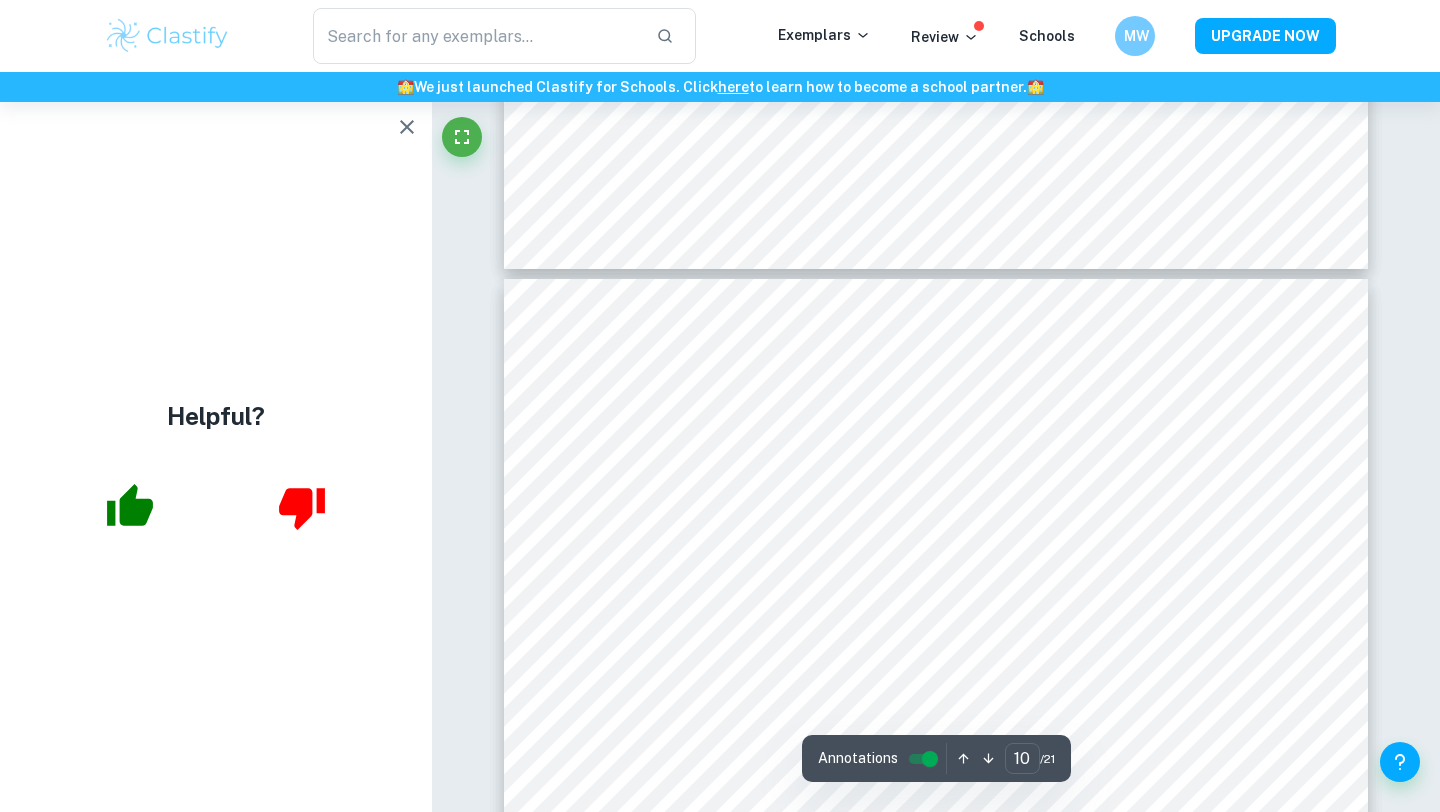 scroll, scrollTop: 11351, scrollLeft: 0, axis: vertical 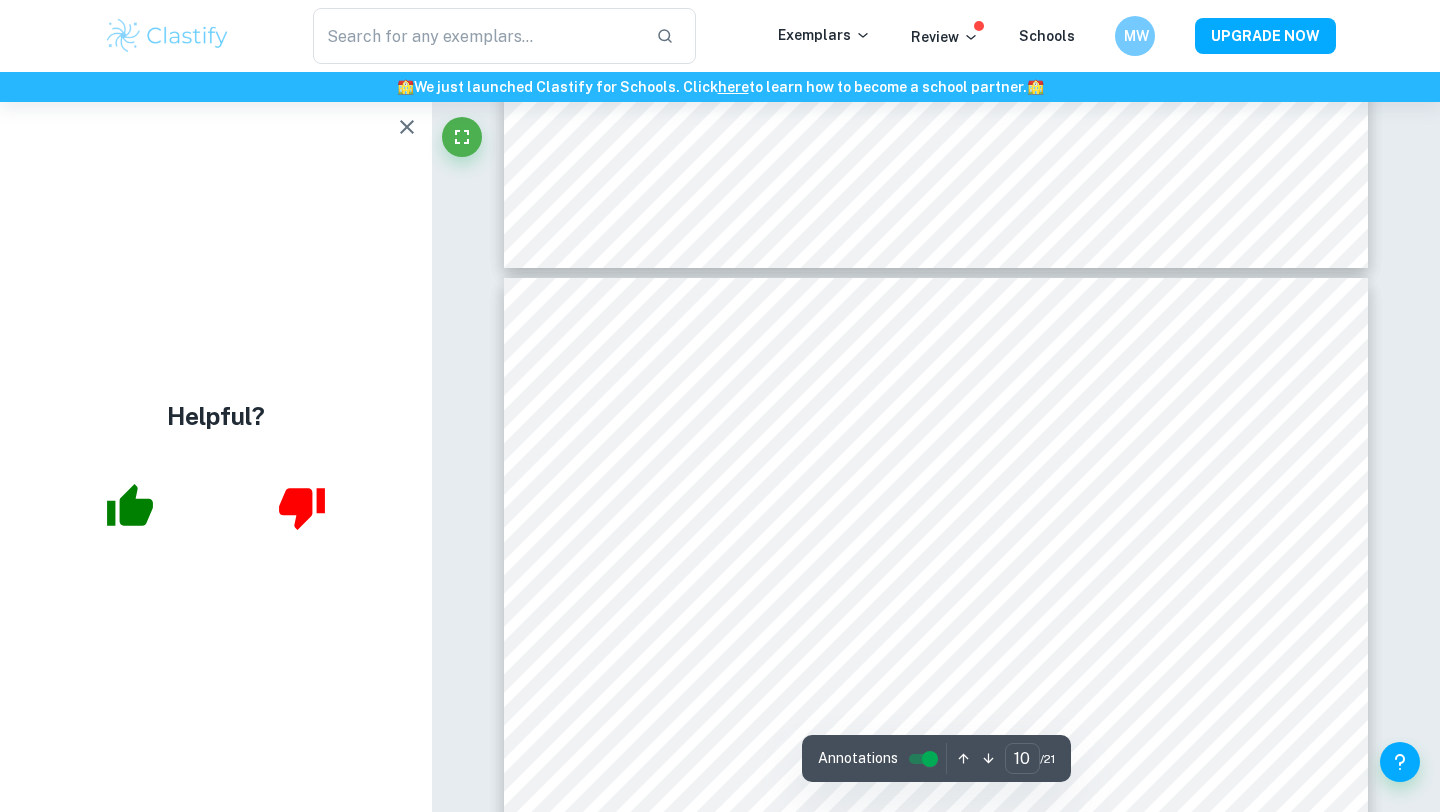 click 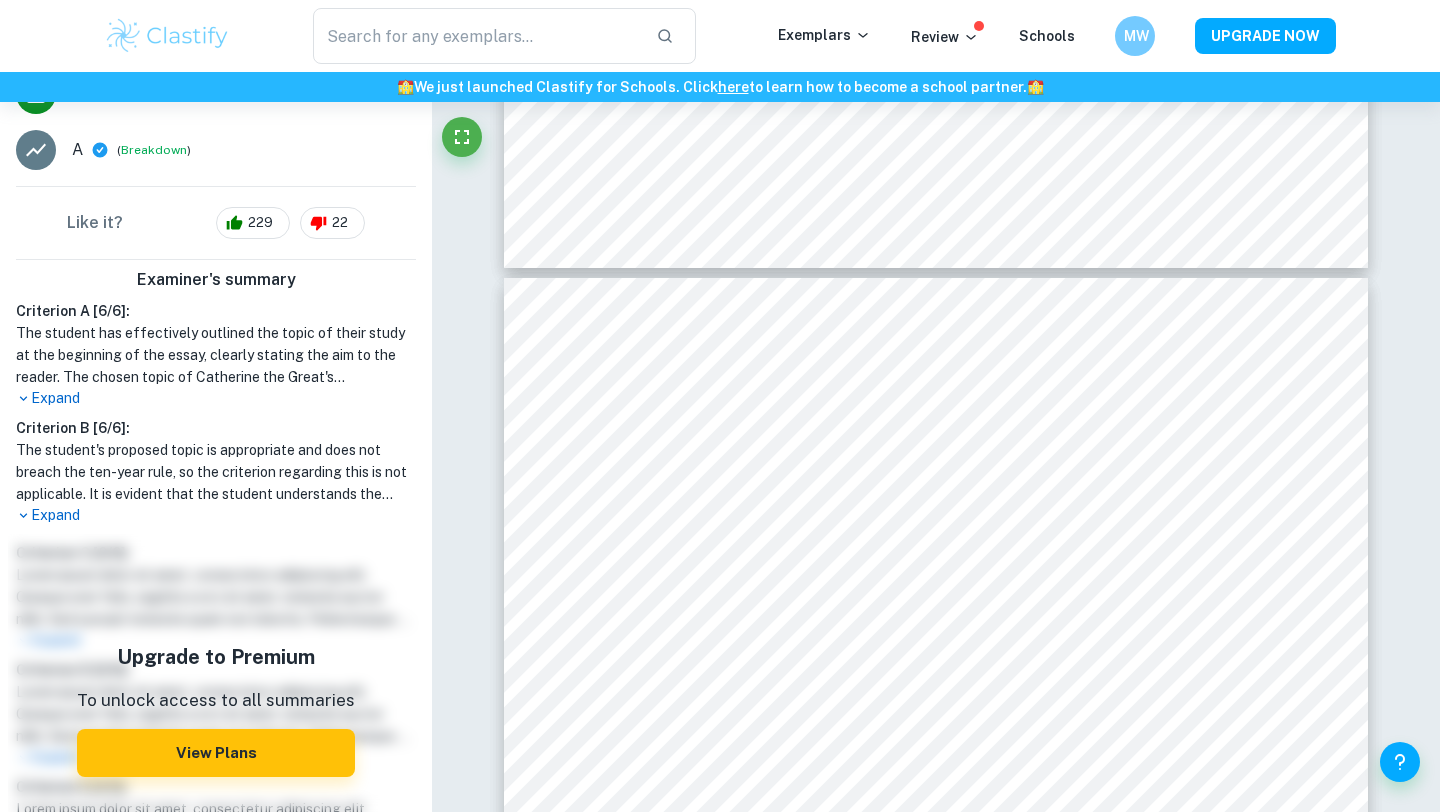 scroll, scrollTop: 506, scrollLeft: 0, axis: vertical 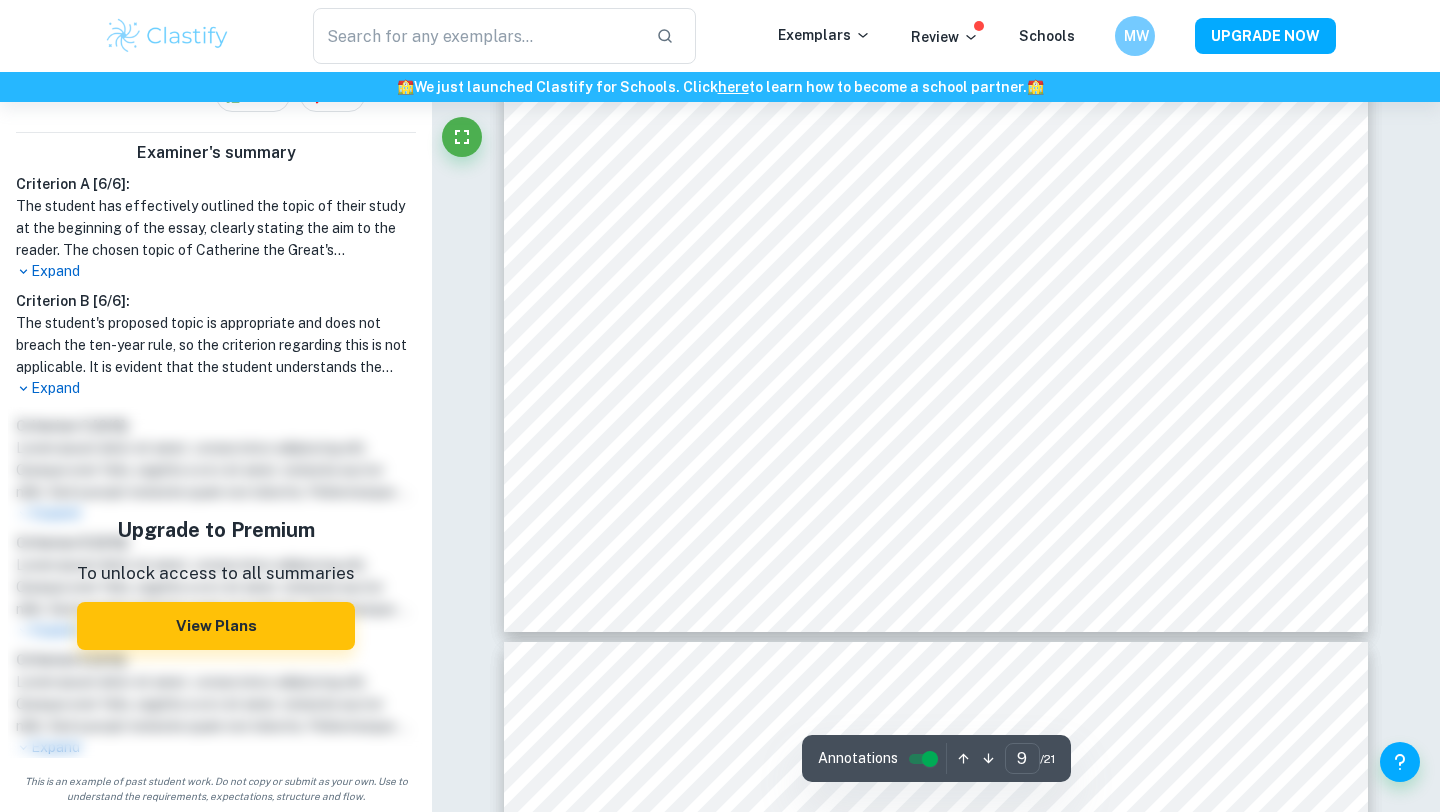 type on "10" 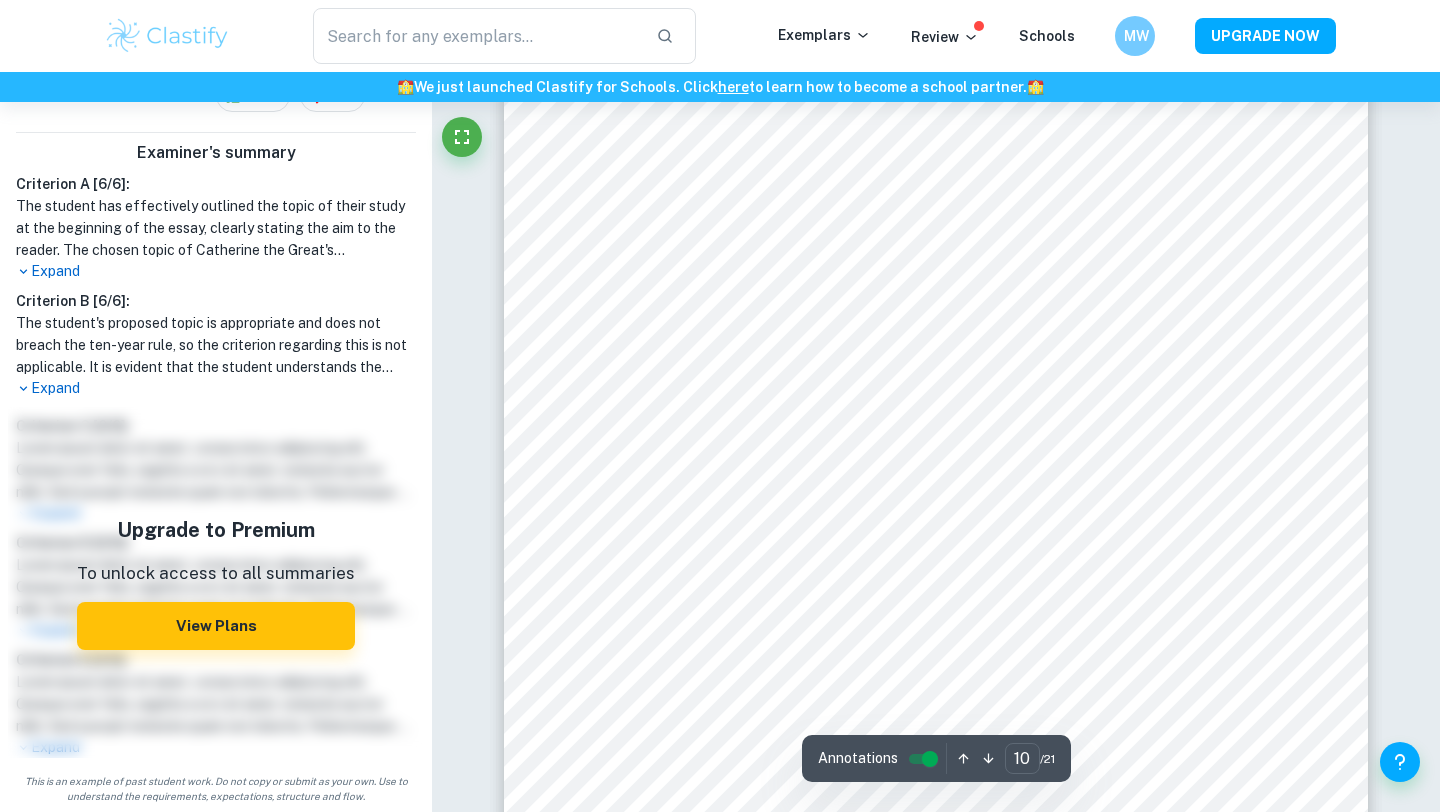 scroll, scrollTop: 11711, scrollLeft: 0, axis: vertical 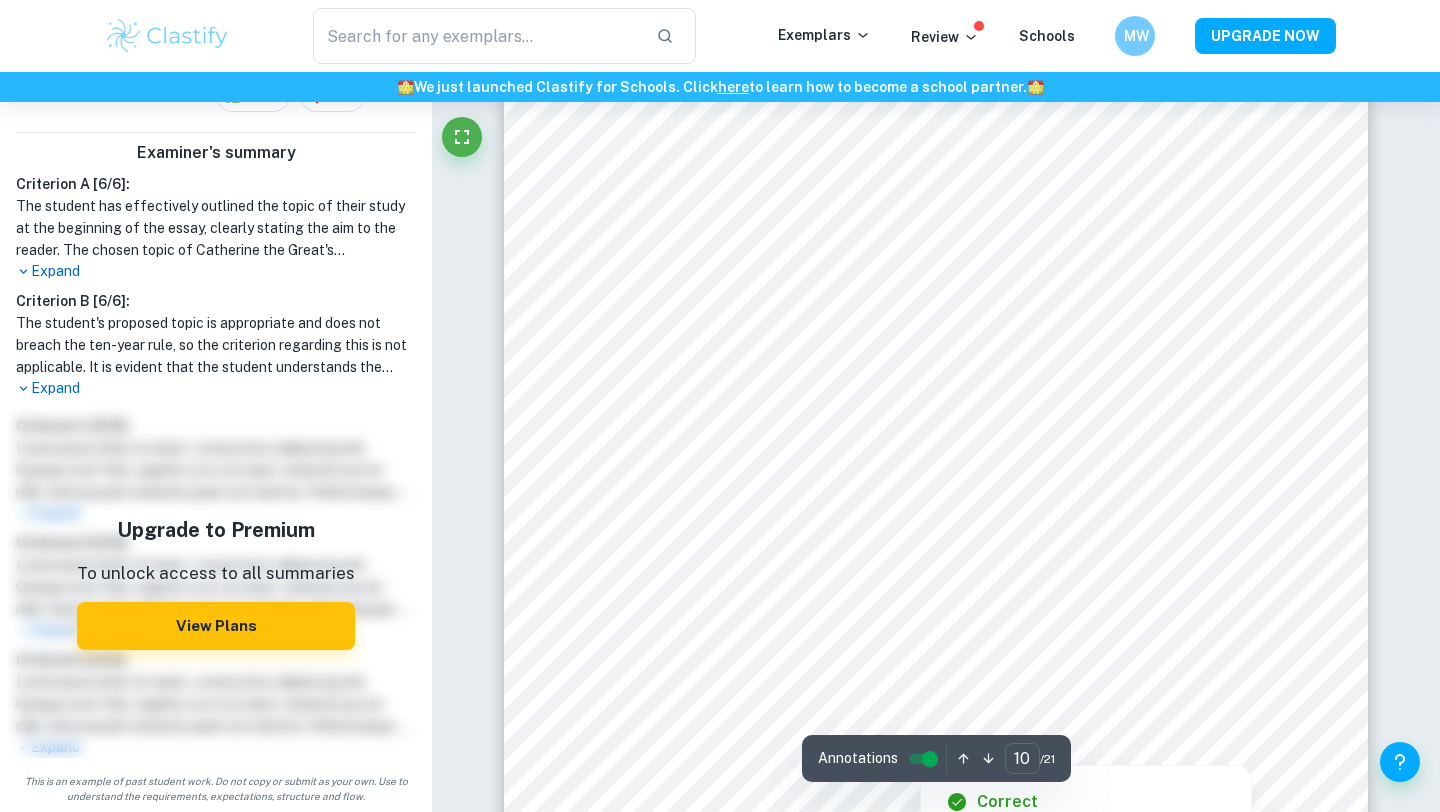 click at bounding box center (930, 759) 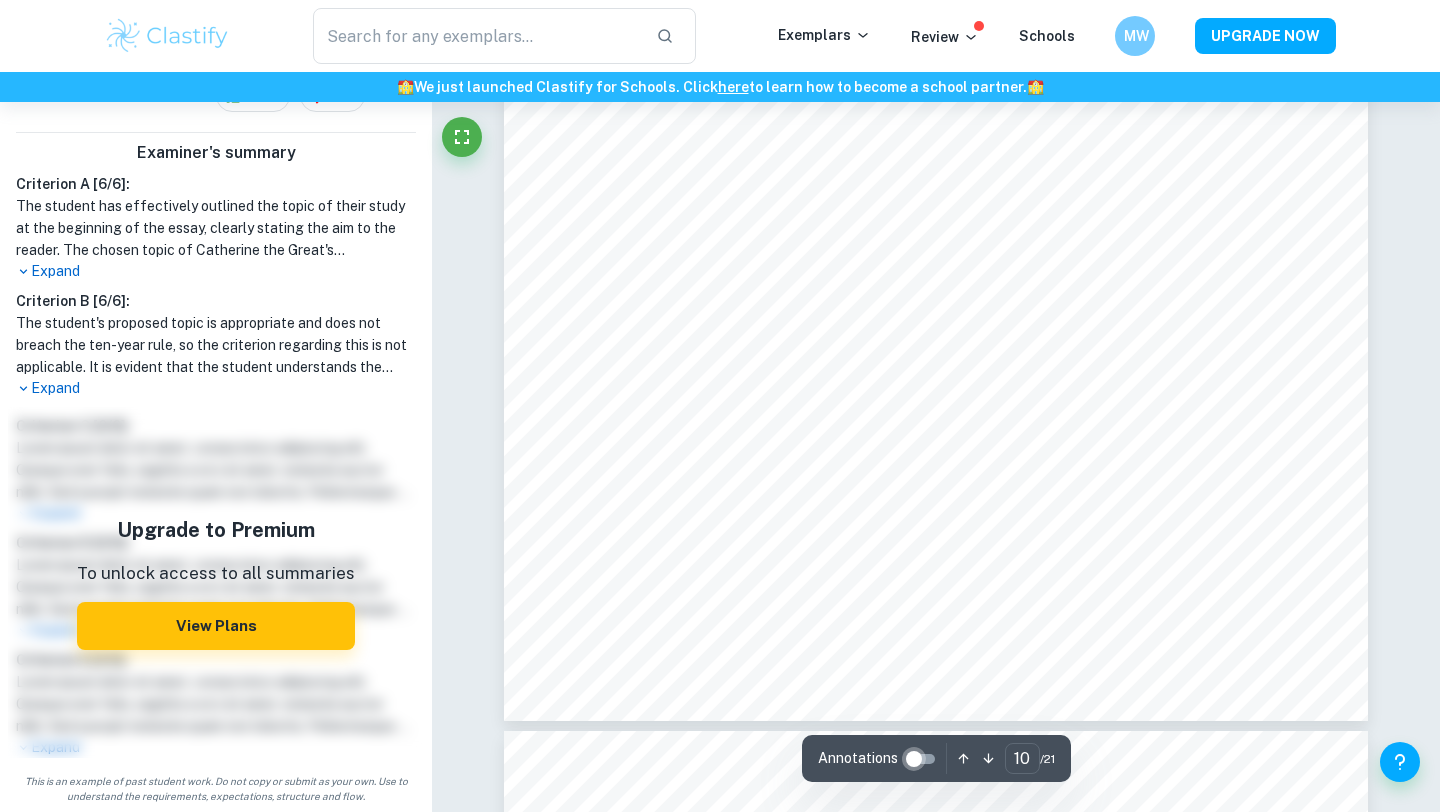 click at bounding box center [914, 759] 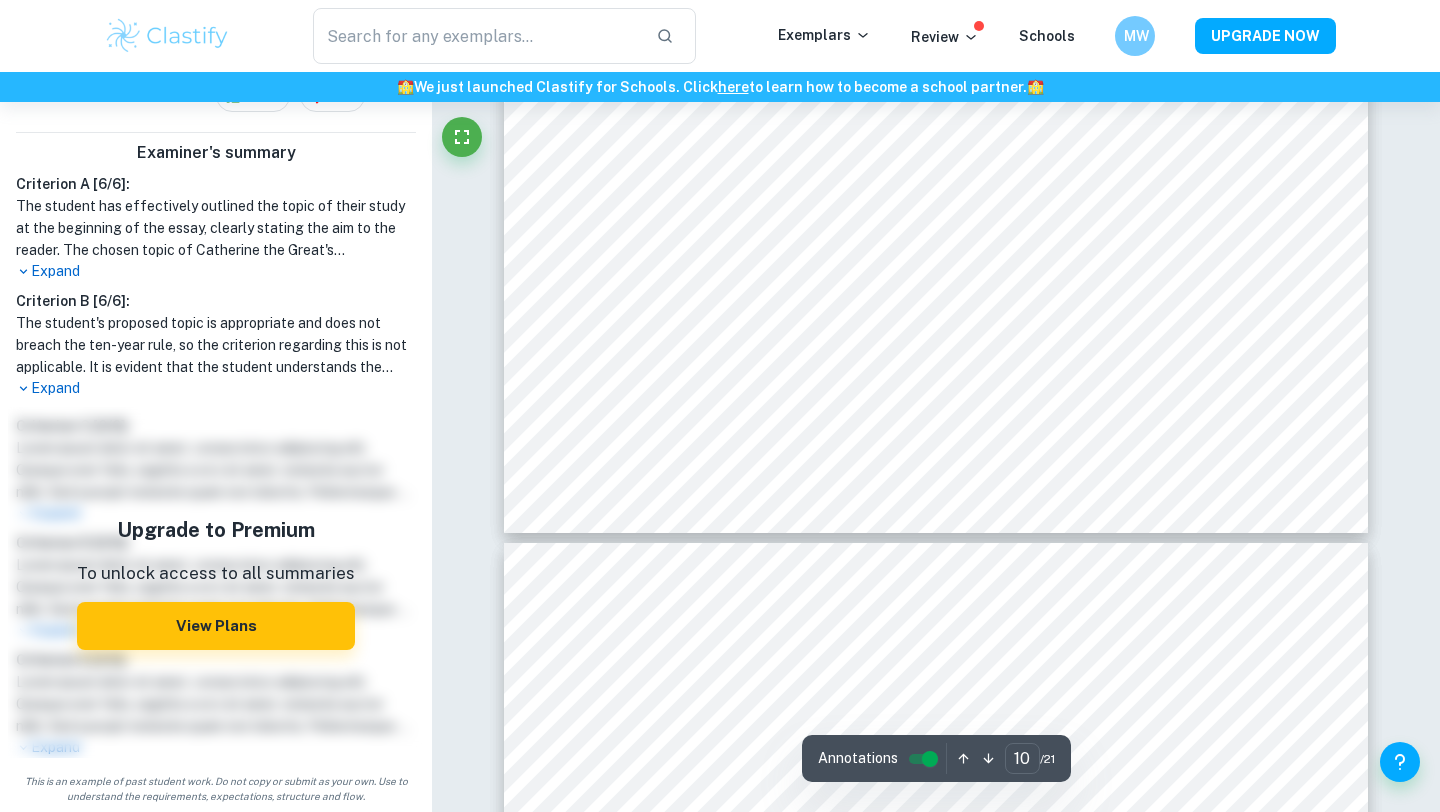type on "11" 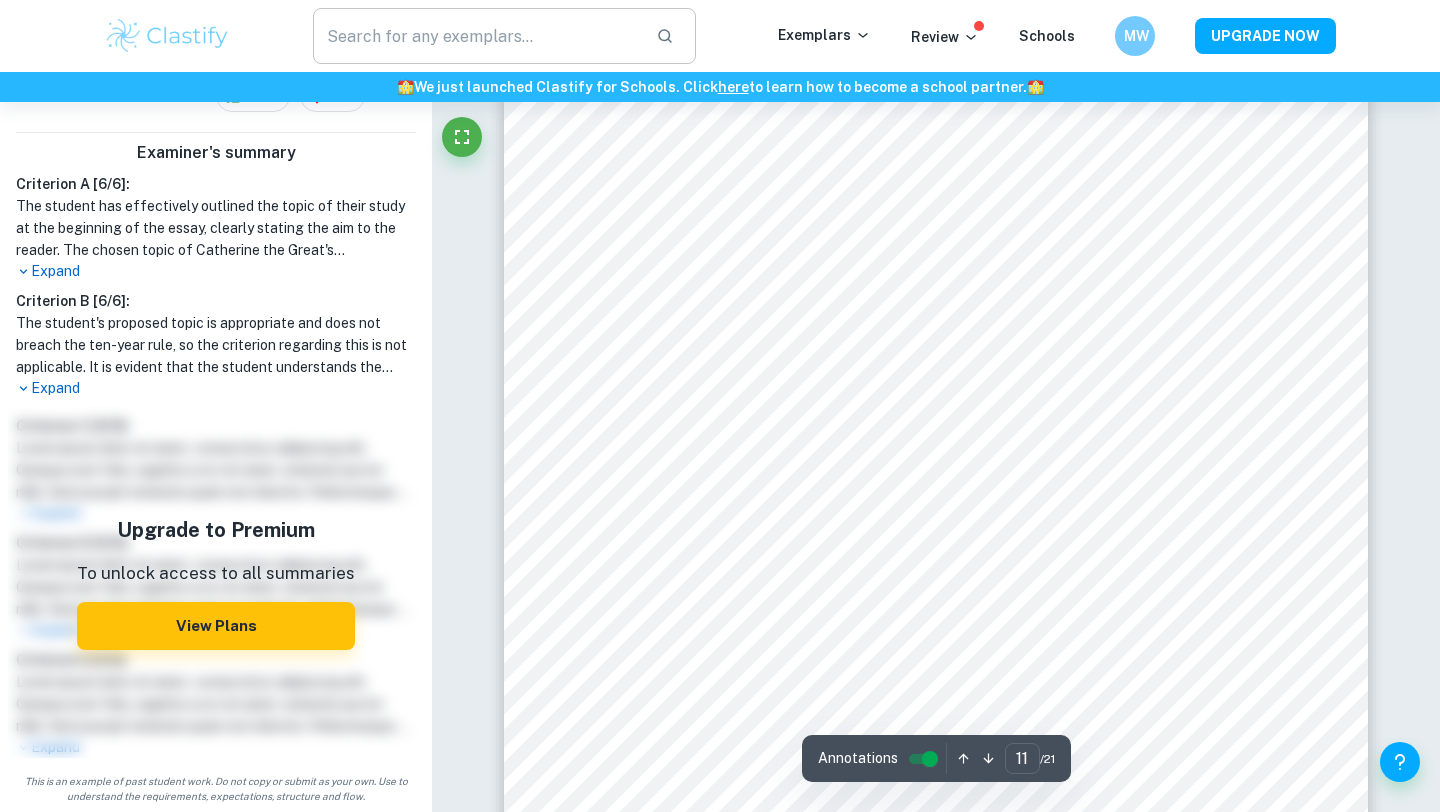 scroll, scrollTop: 12694, scrollLeft: 0, axis: vertical 